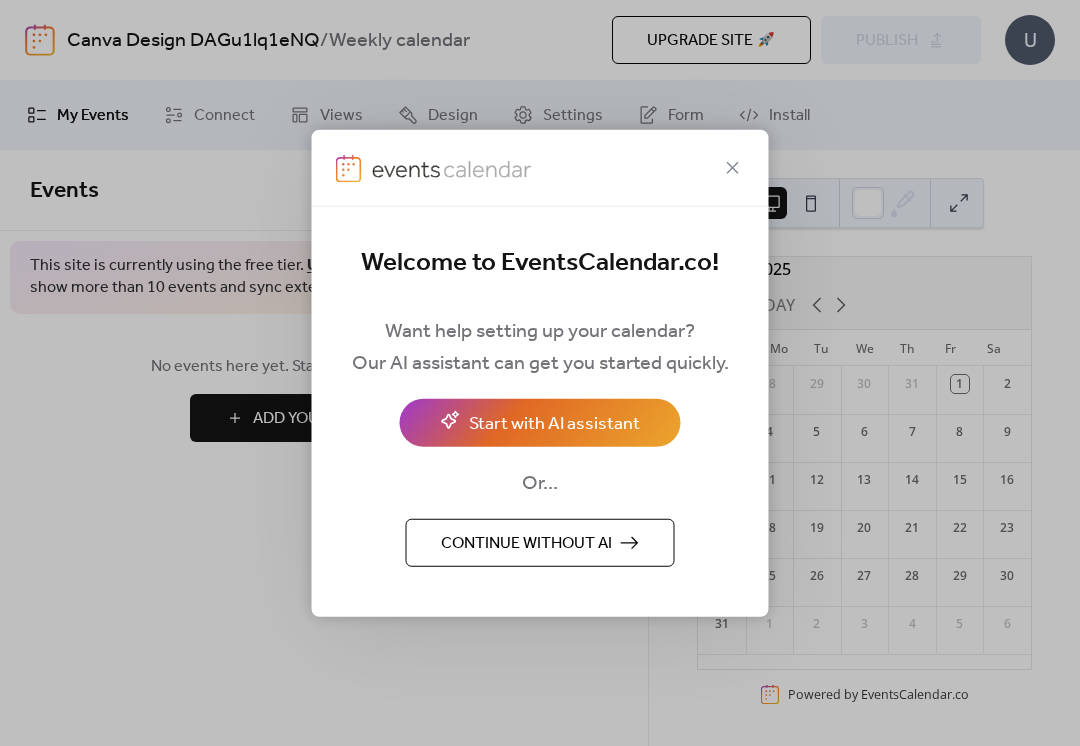 scroll, scrollTop: 0, scrollLeft: 0, axis: both 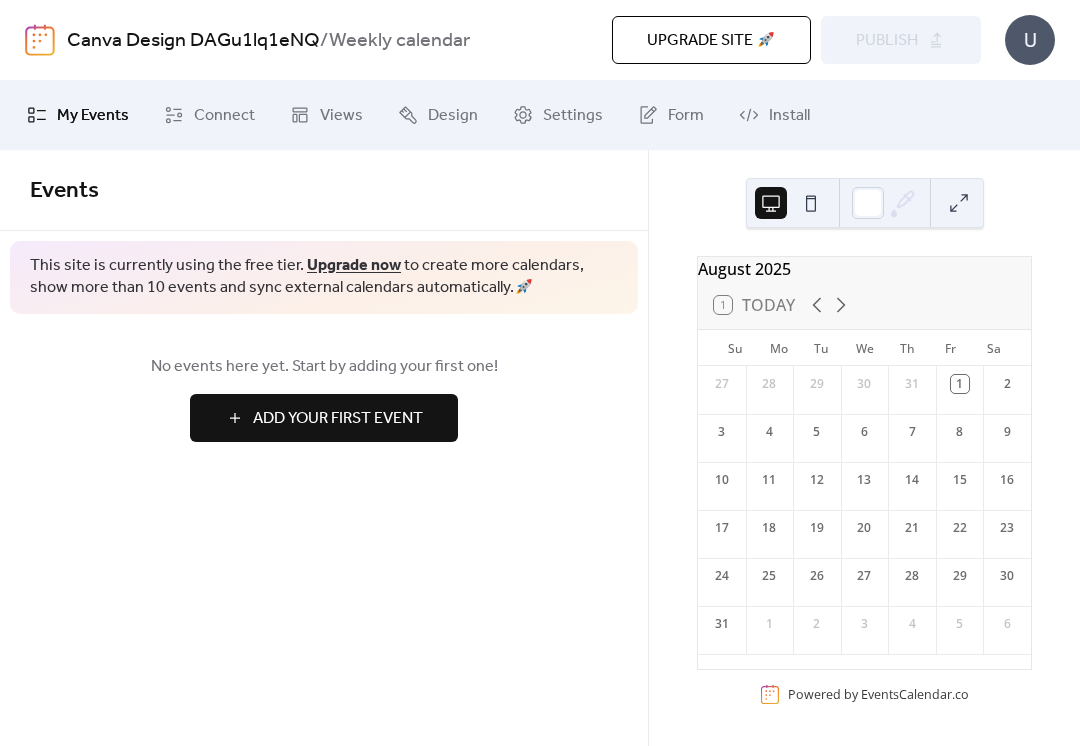 click at bounding box center [811, 203] 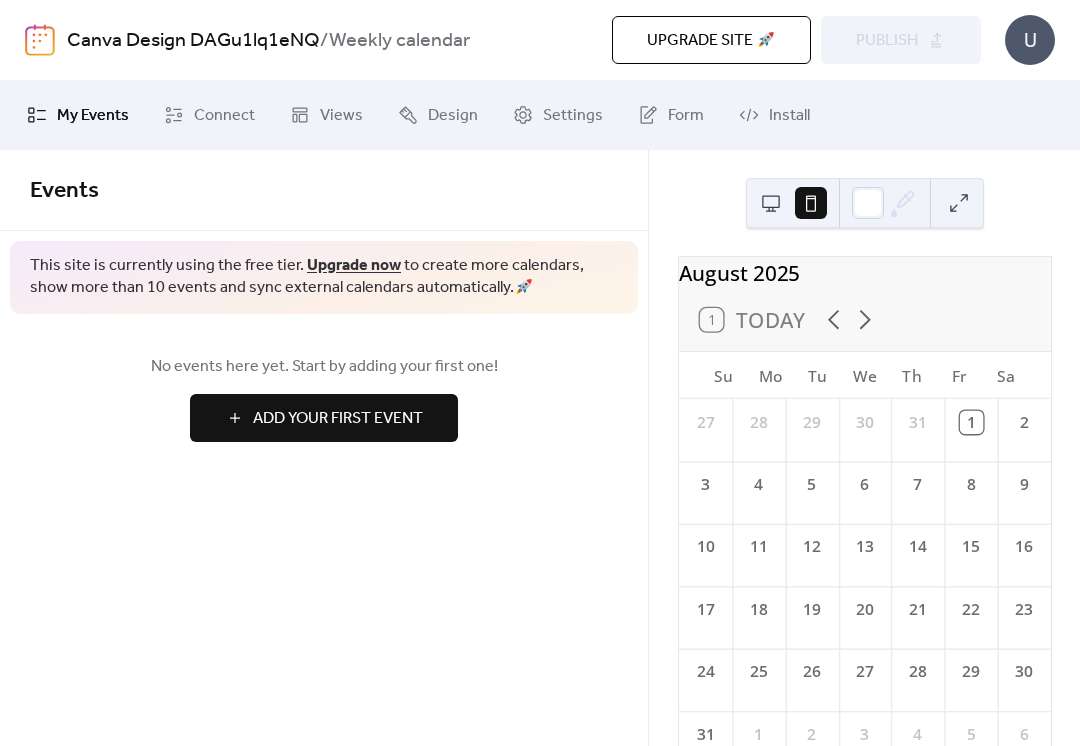 click at bounding box center [771, 203] 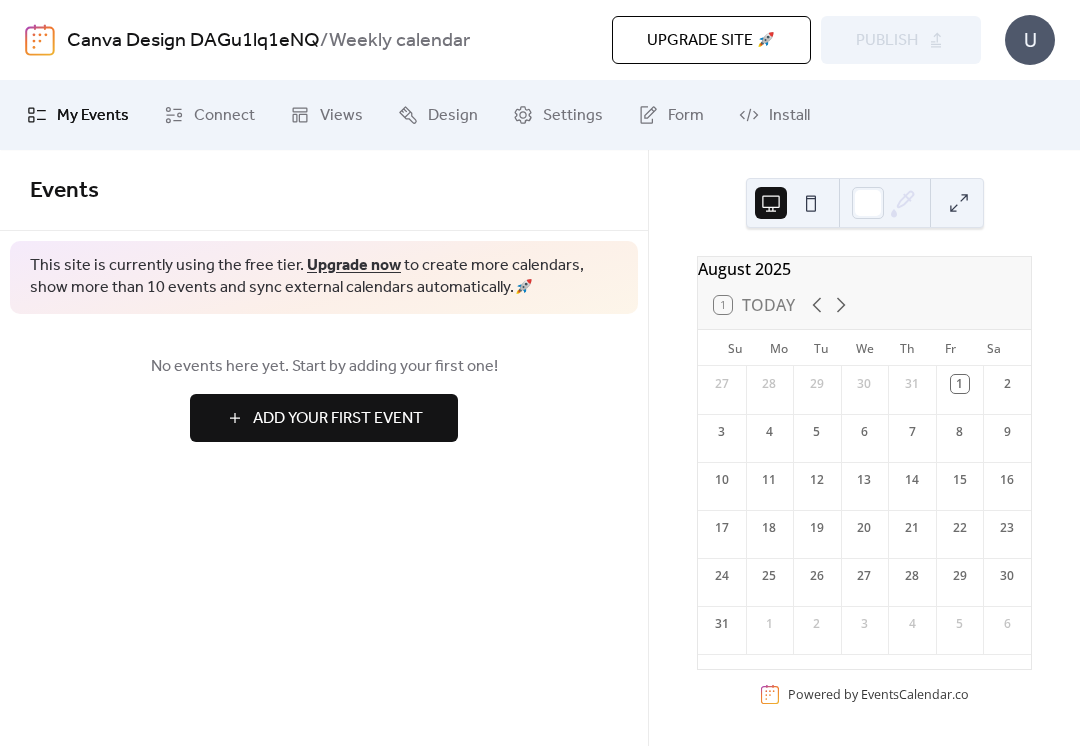 click on "Views" at bounding box center [341, 116] 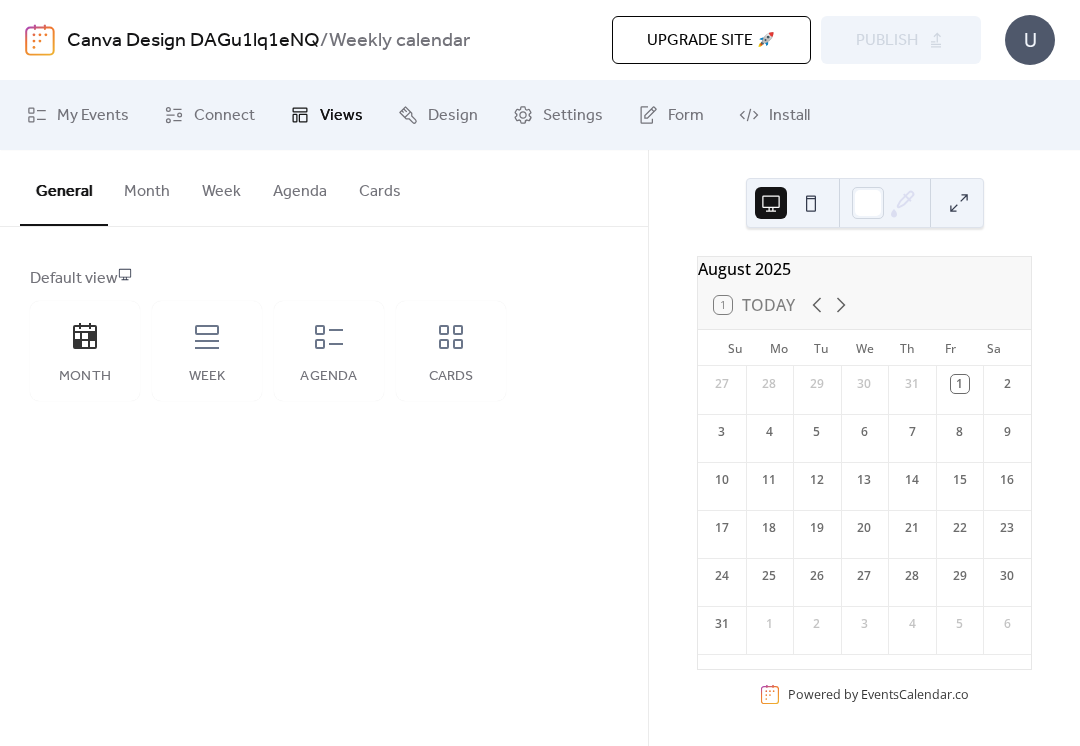 click on "Week" at bounding box center (207, 351) 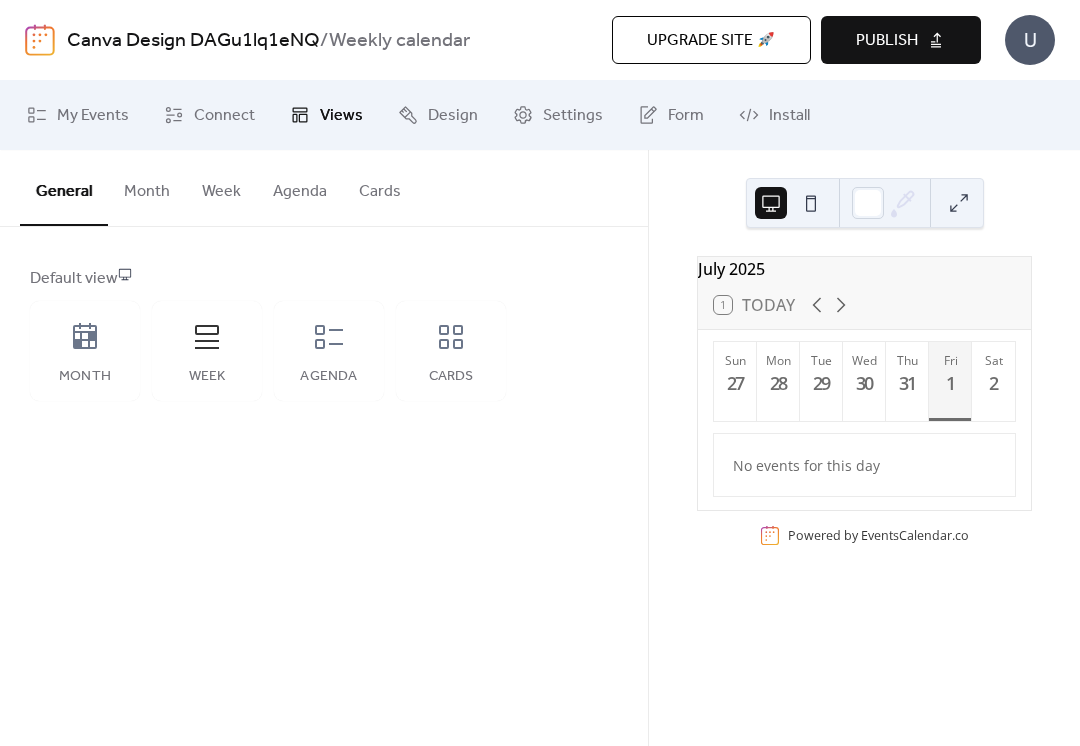 click on "Month" at bounding box center (85, 351) 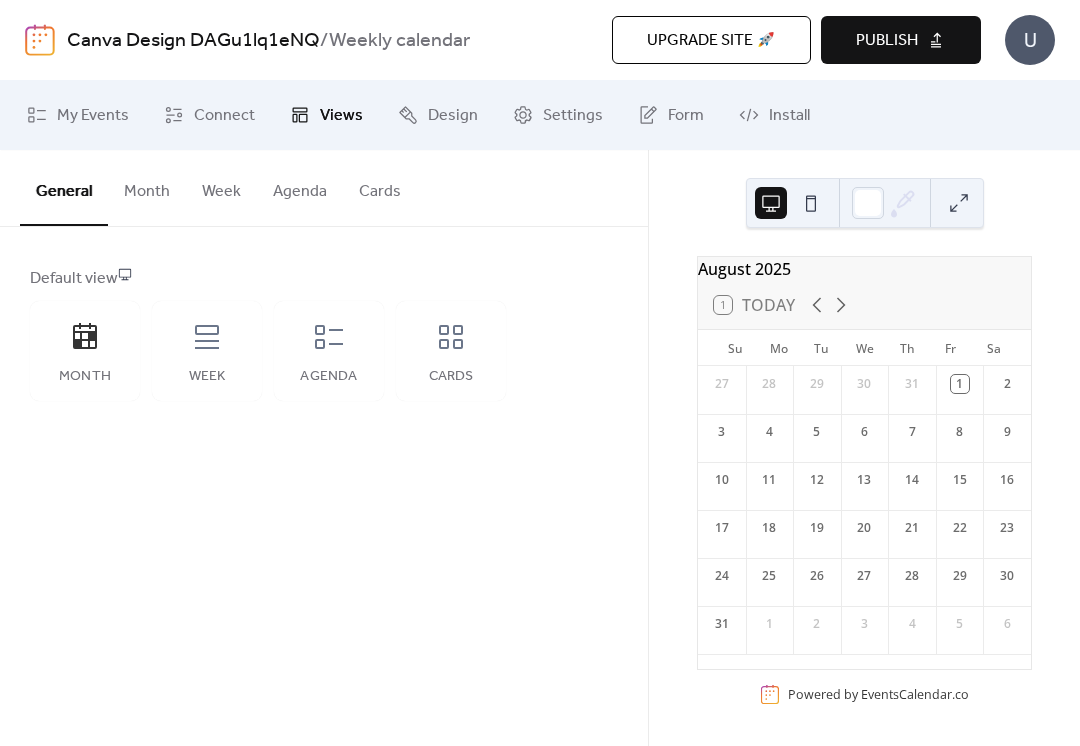 click on "Cards" at bounding box center [451, 351] 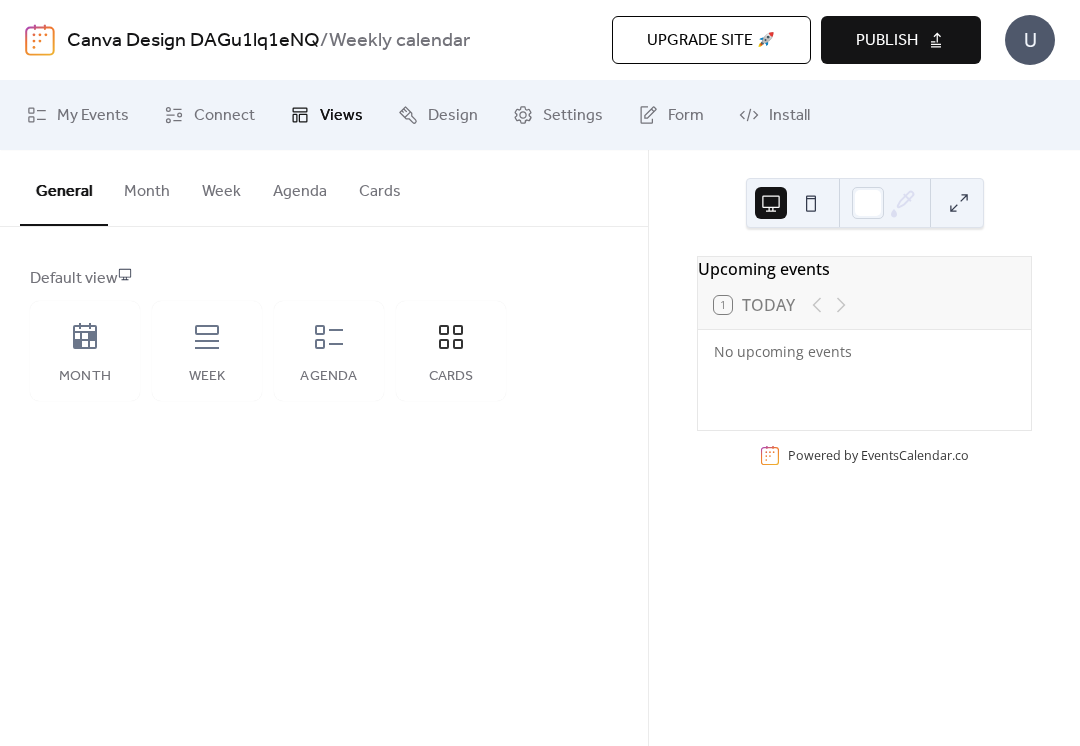 click on "Agenda" at bounding box center (329, 377) 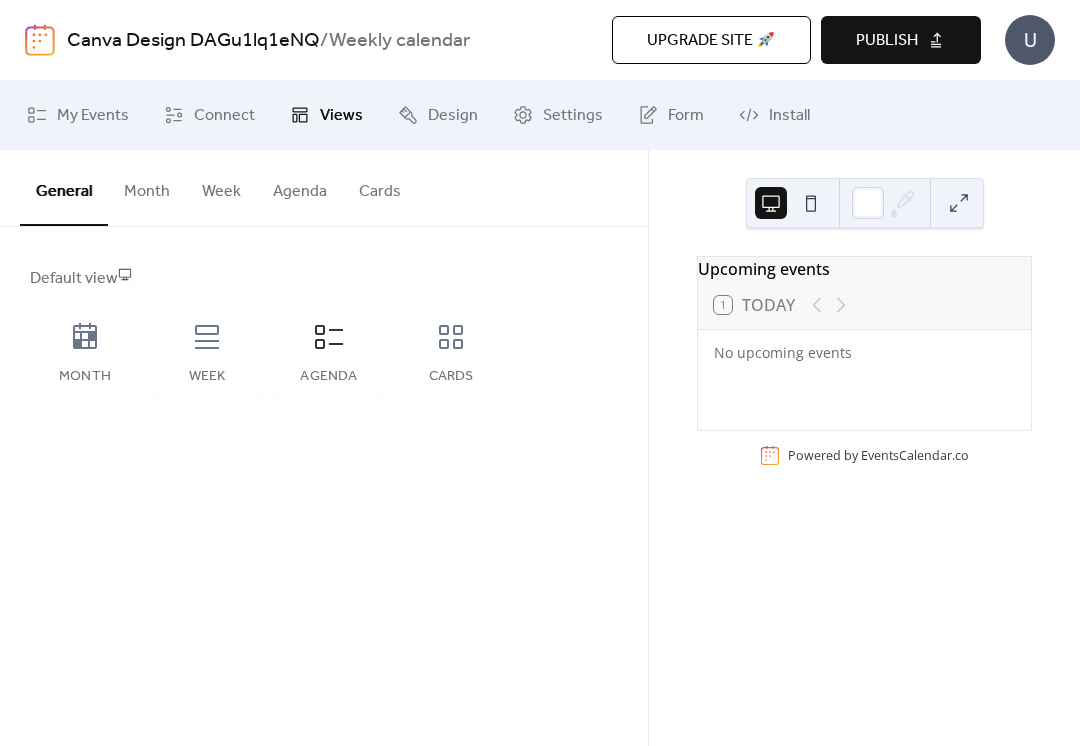 click on "Month" at bounding box center (85, 377) 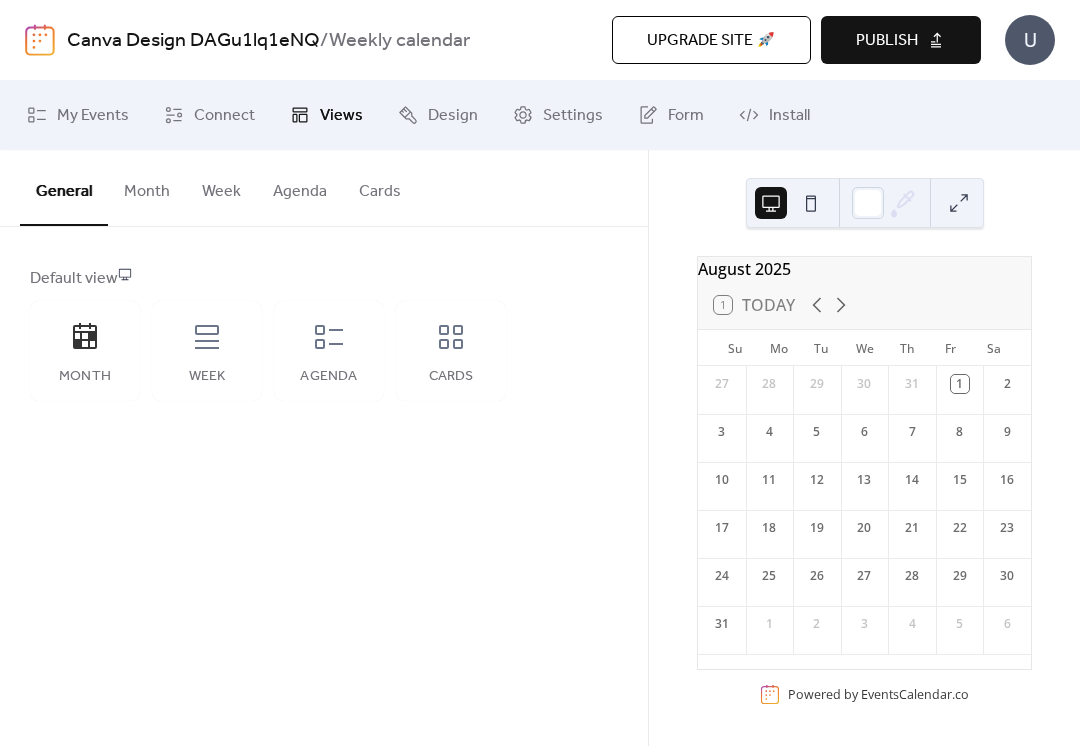 click on "Connect" at bounding box center (224, 116) 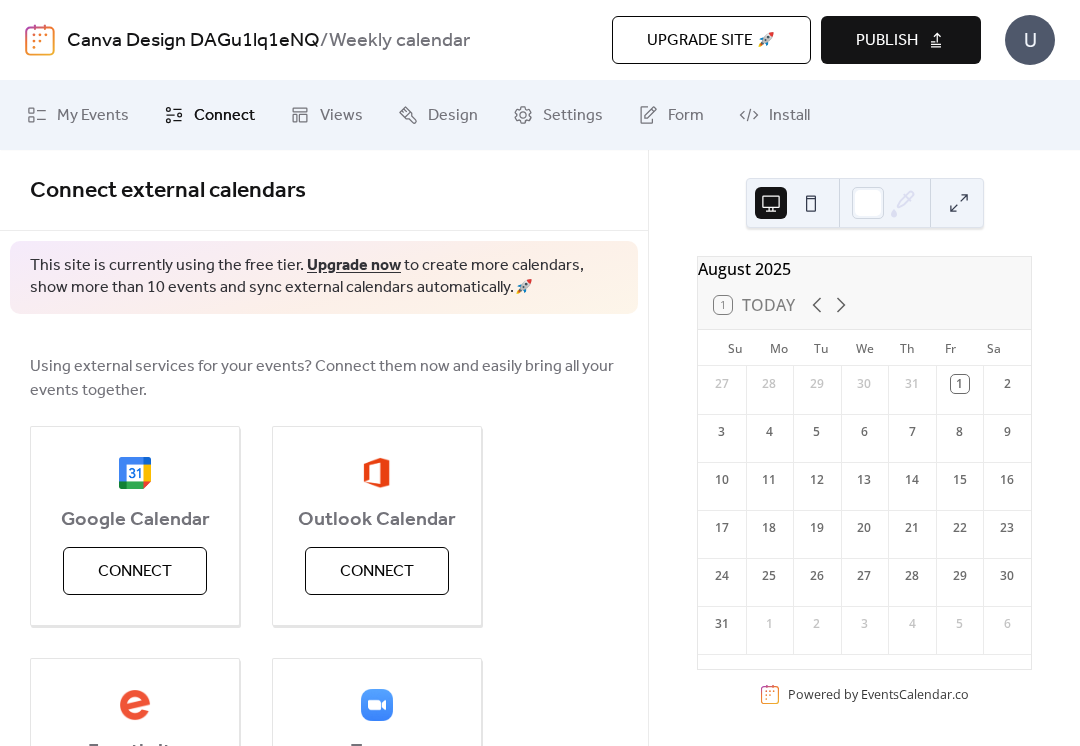scroll, scrollTop: 0, scrollLeft: 0, axis: both 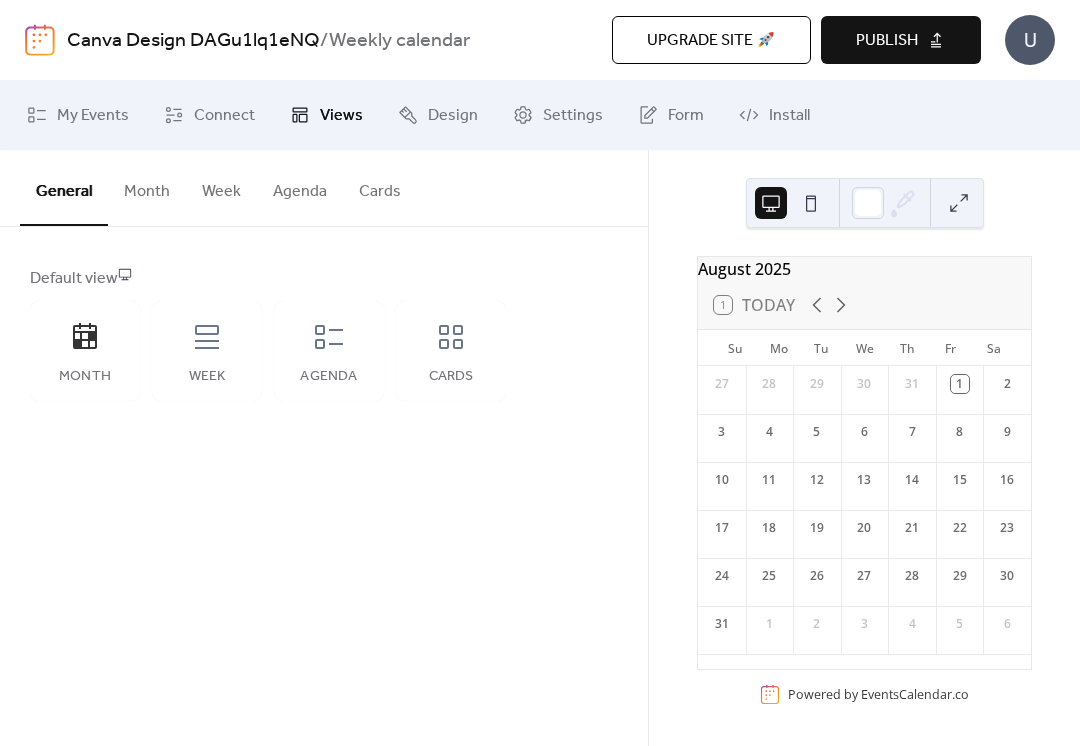 click on "Design" at bounding box center (453, 116) 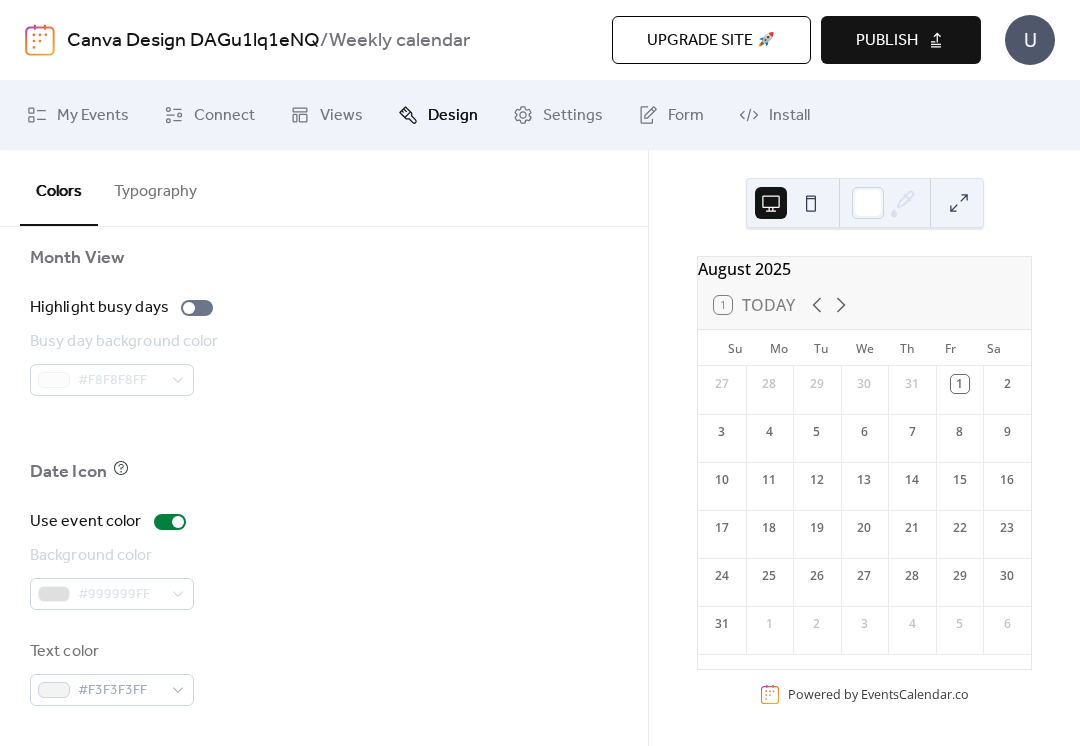 scroll, scrollTop: 1419, scrollLeft: 0, axis: vertical 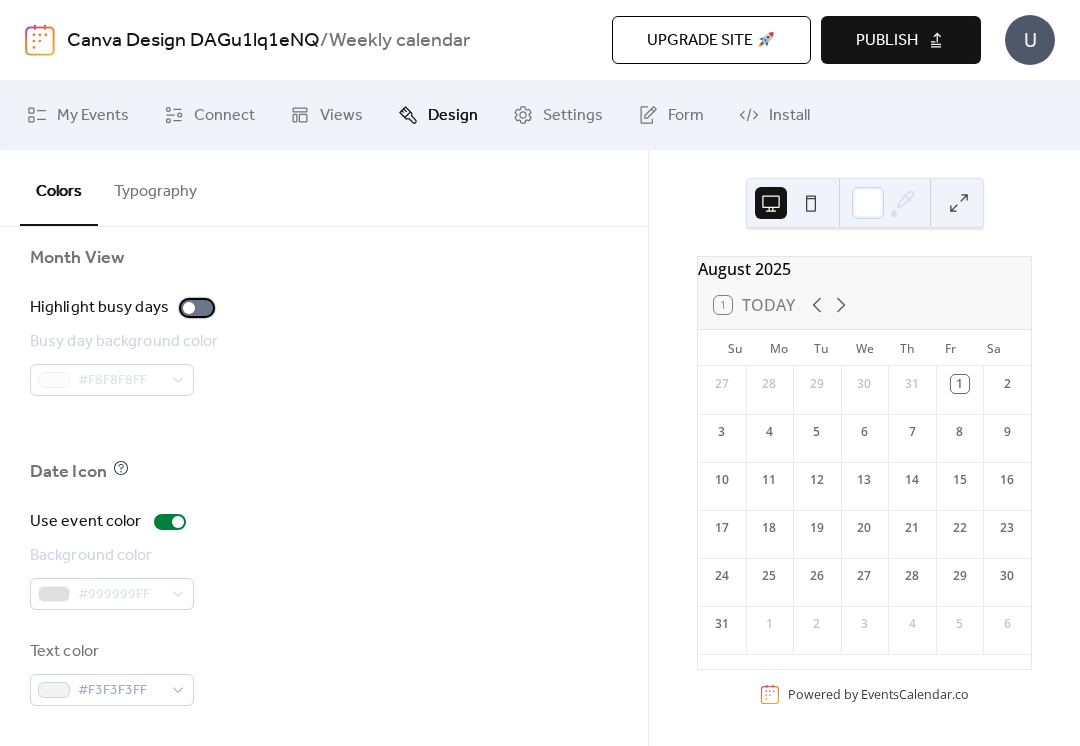 click at bounding box center (197, 308) 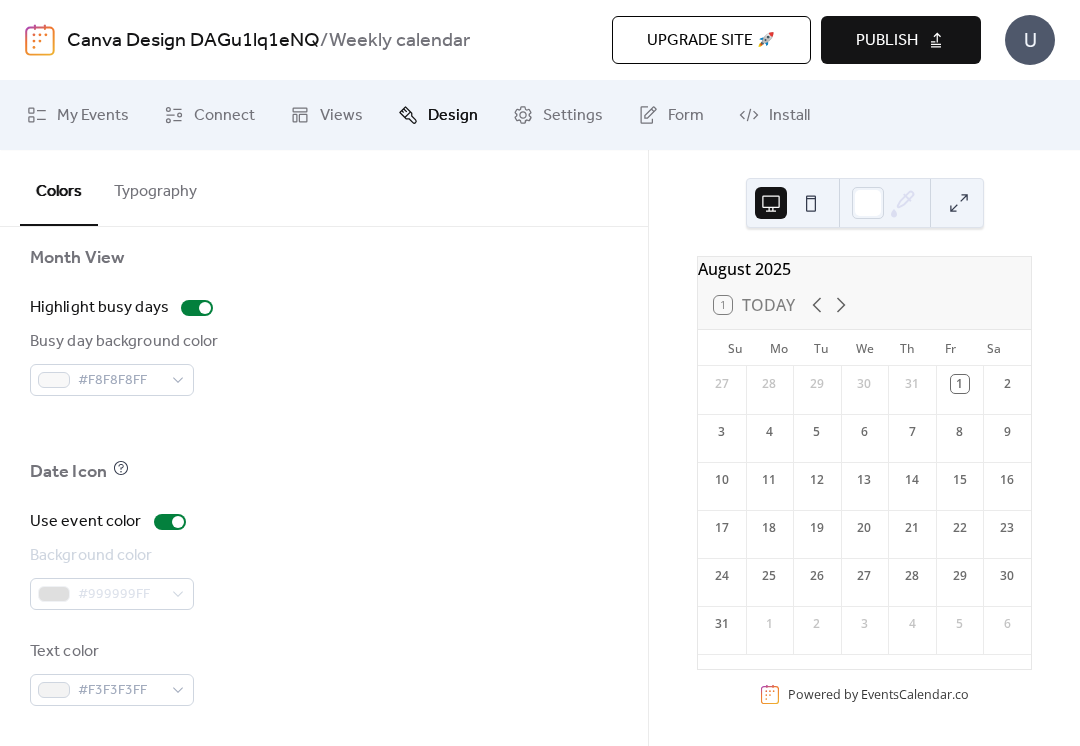 click on "Settings" at bounding box center [573, 116] 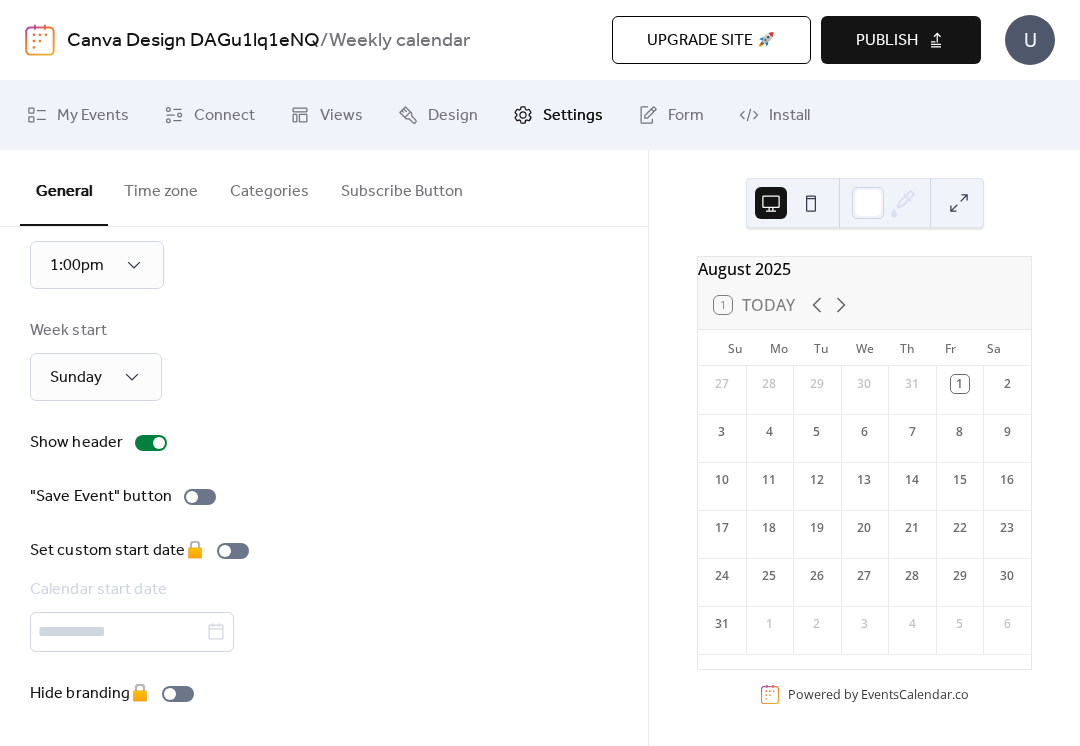 scroll, scrollTop: 179, scrollLeft: 0, axis: vertical 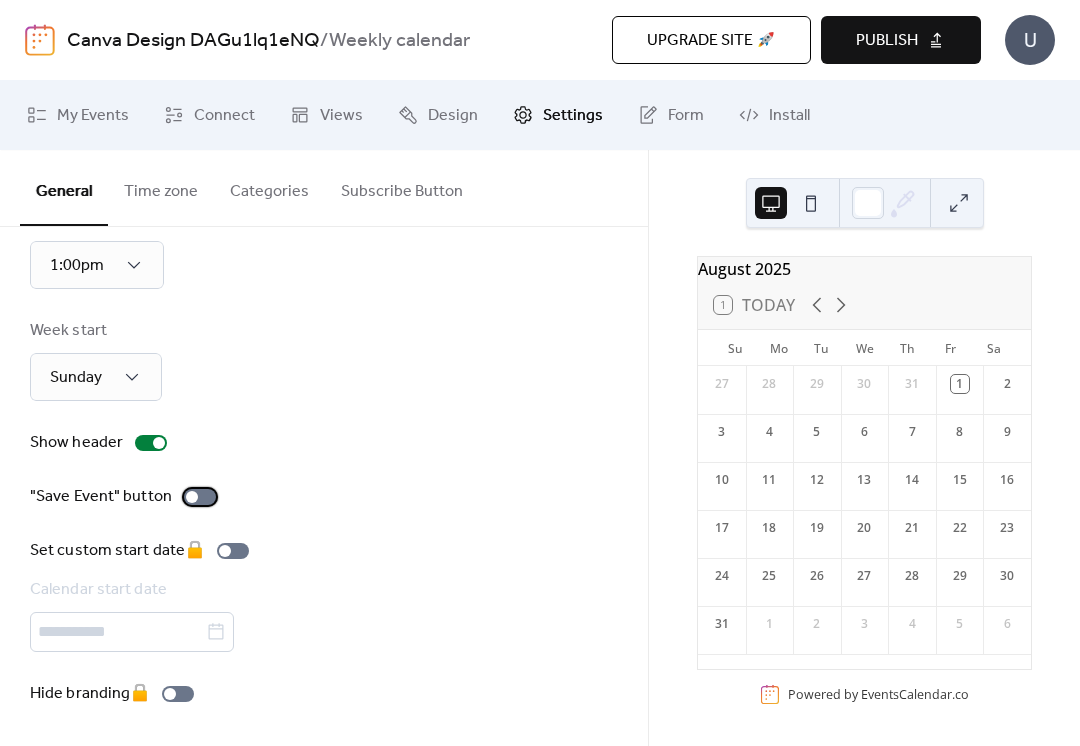 click at bounding box center [200, 497] 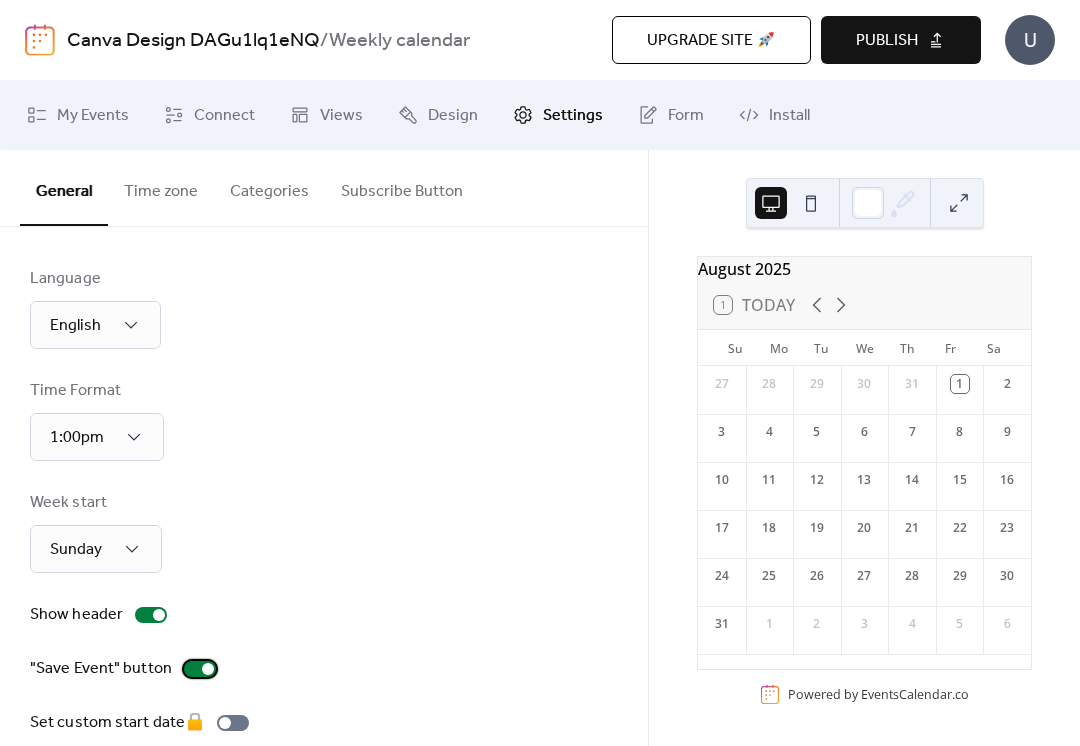 scroll, scrollTop: 0, scrollLeft: 0, axis: both 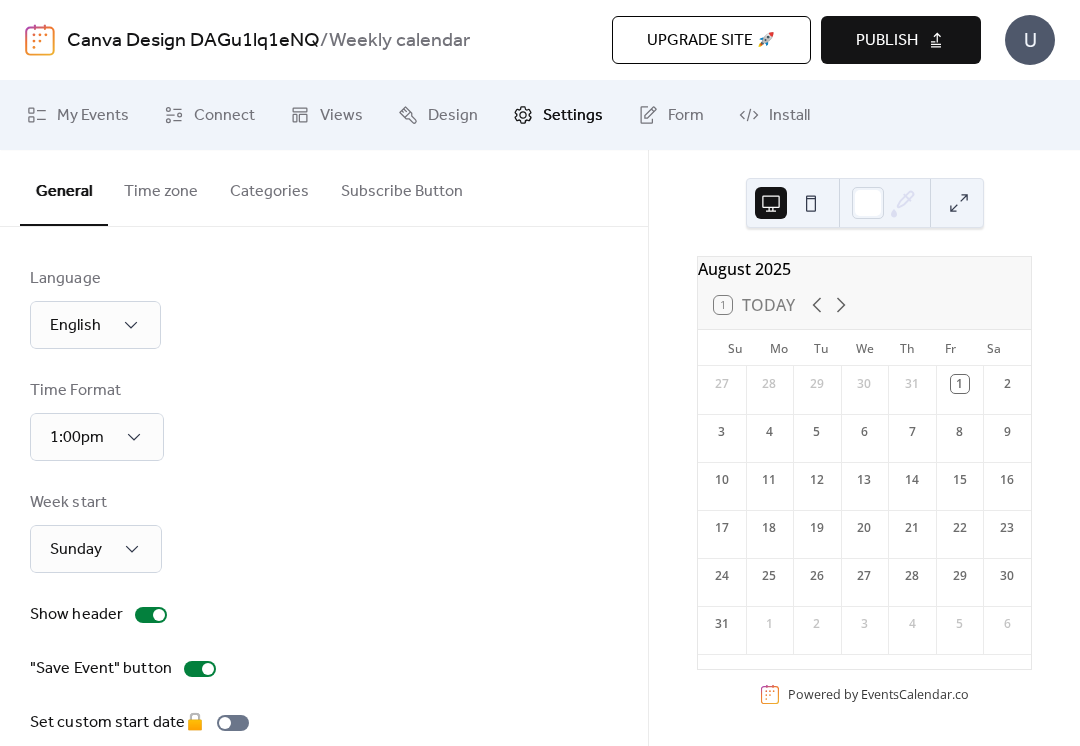 click on "Categories" at bounding box center [269, 187] 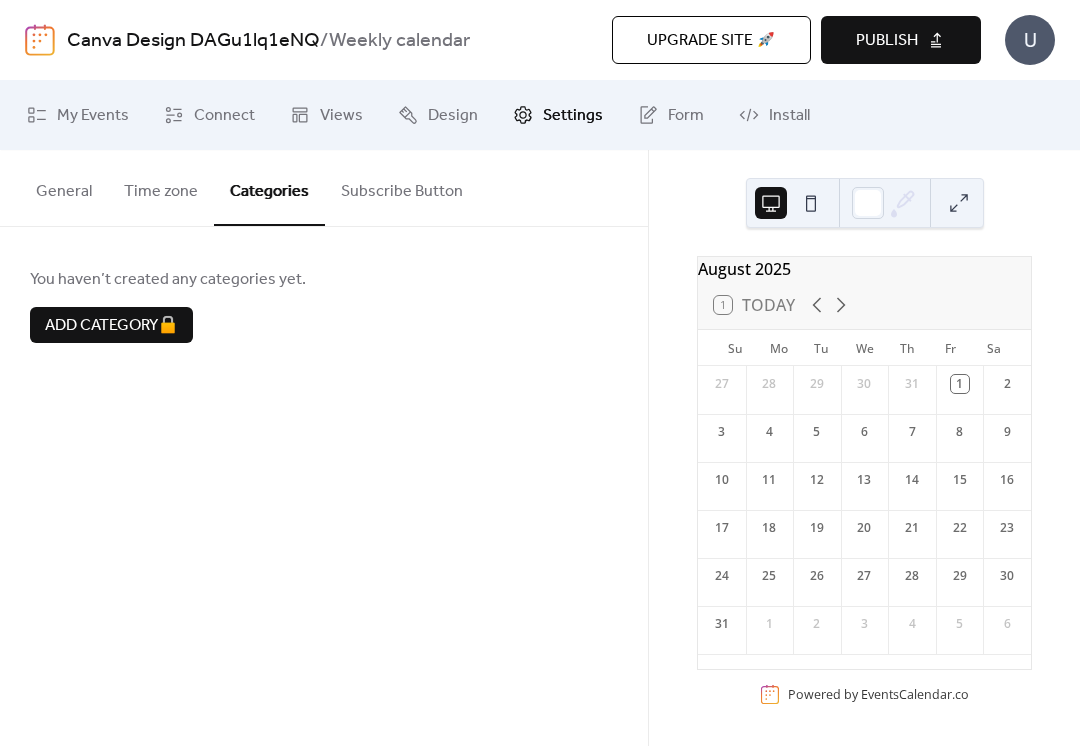 click on "Subscribe Button" at bounding box center [402, 187] 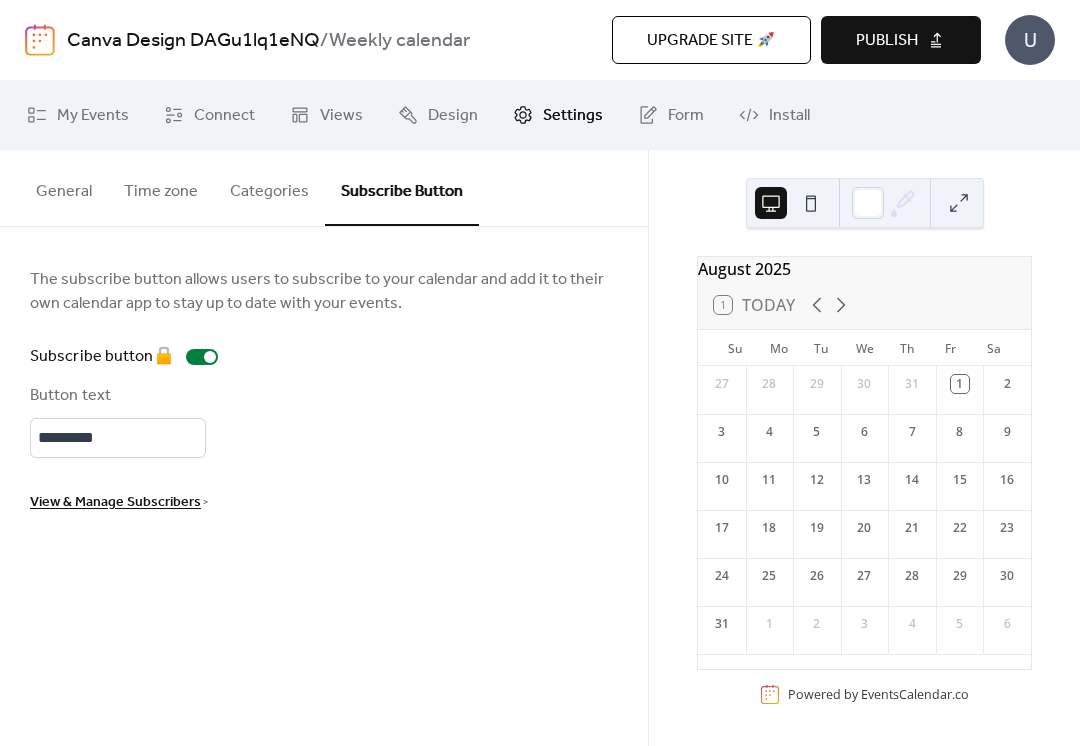 click on "Time zone" at bounding box center (161, 187) 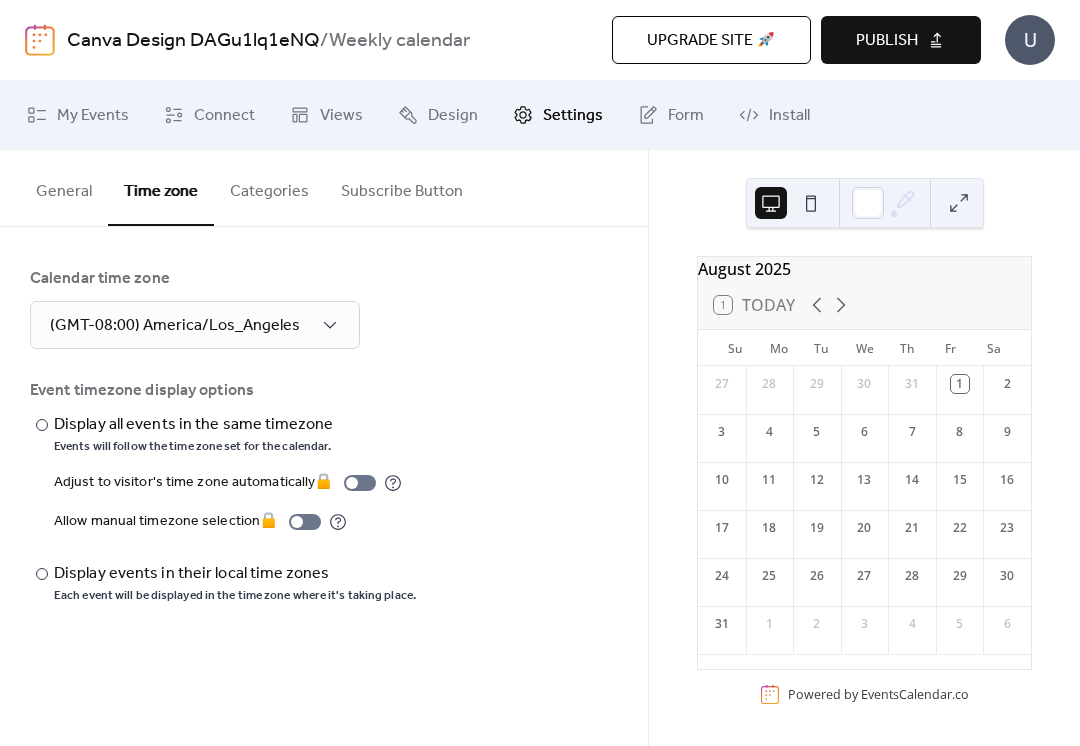 click on "Form" at bounding box center (686, 116) 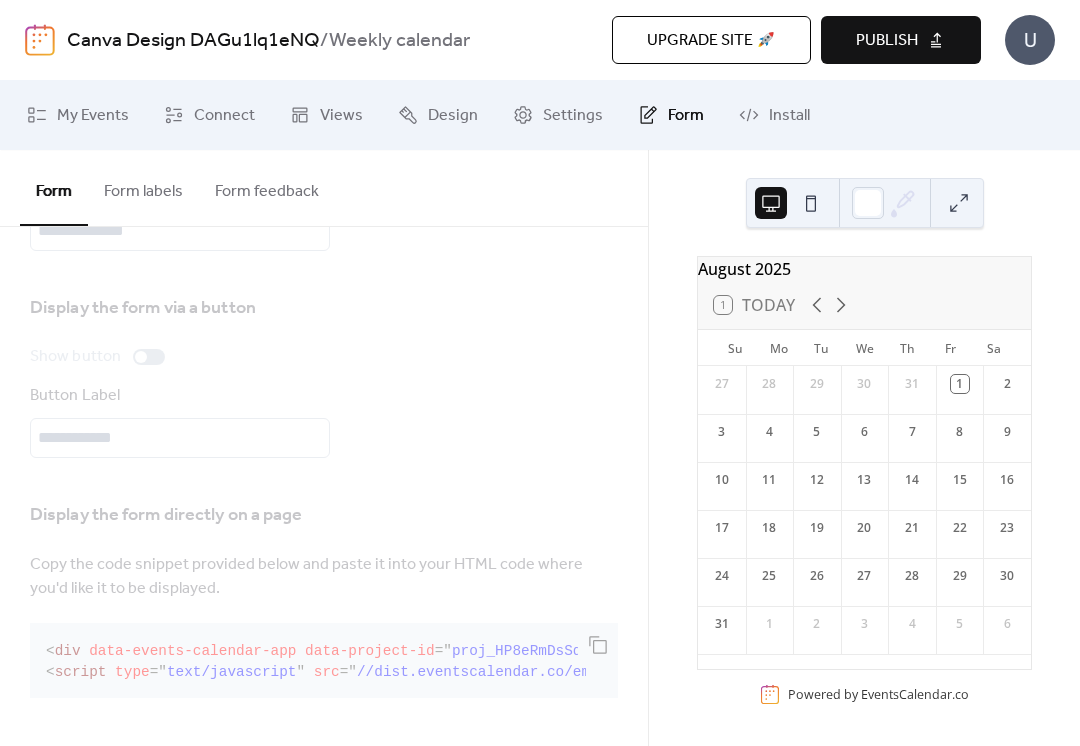 scroll, scrollTop: 148, scrollLeft: 0, axis: vertical 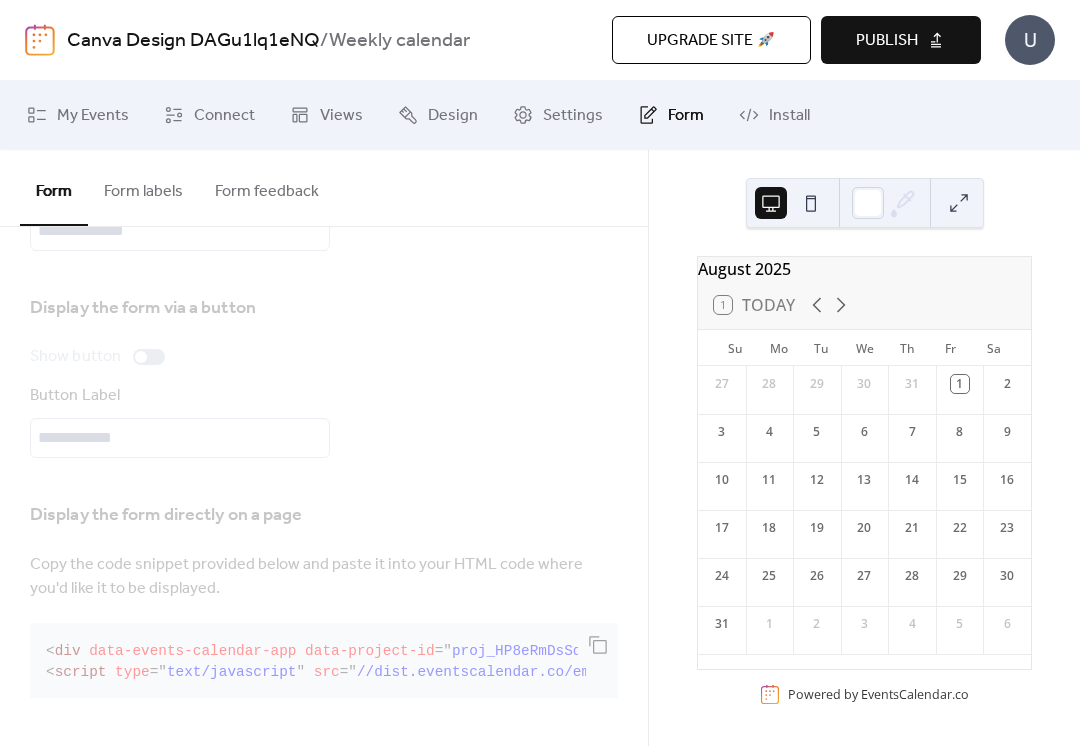 click on "Install" at bounding box center (789, 116) 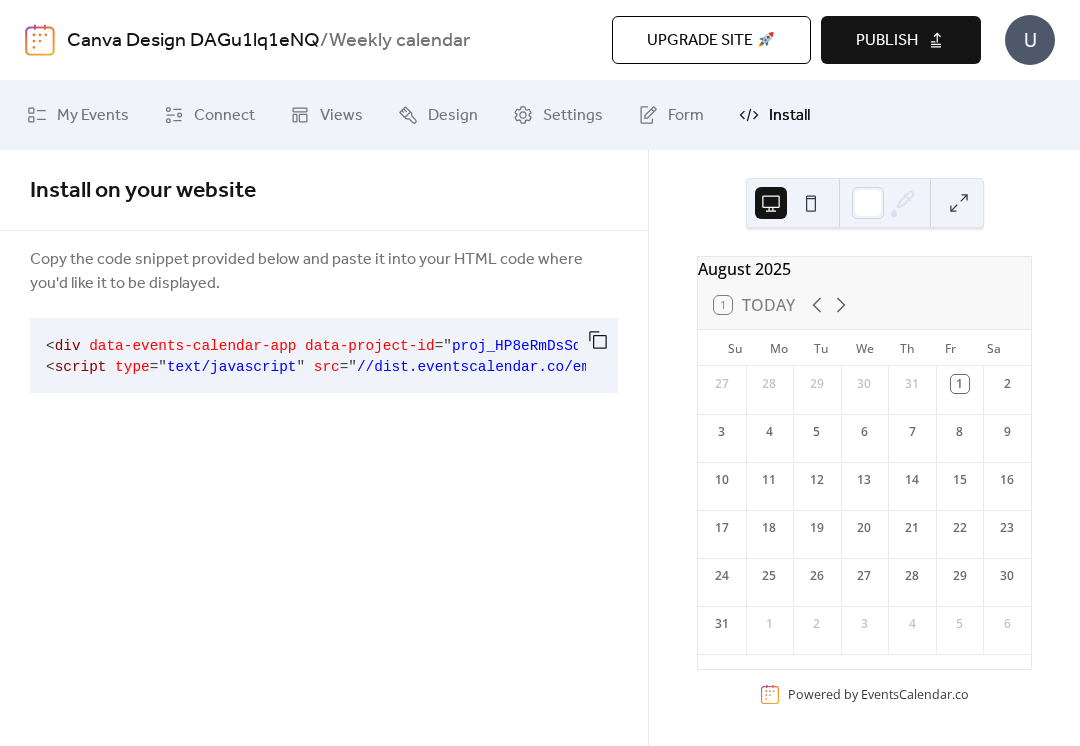 click on "Design" at bounding box center [438, 115] 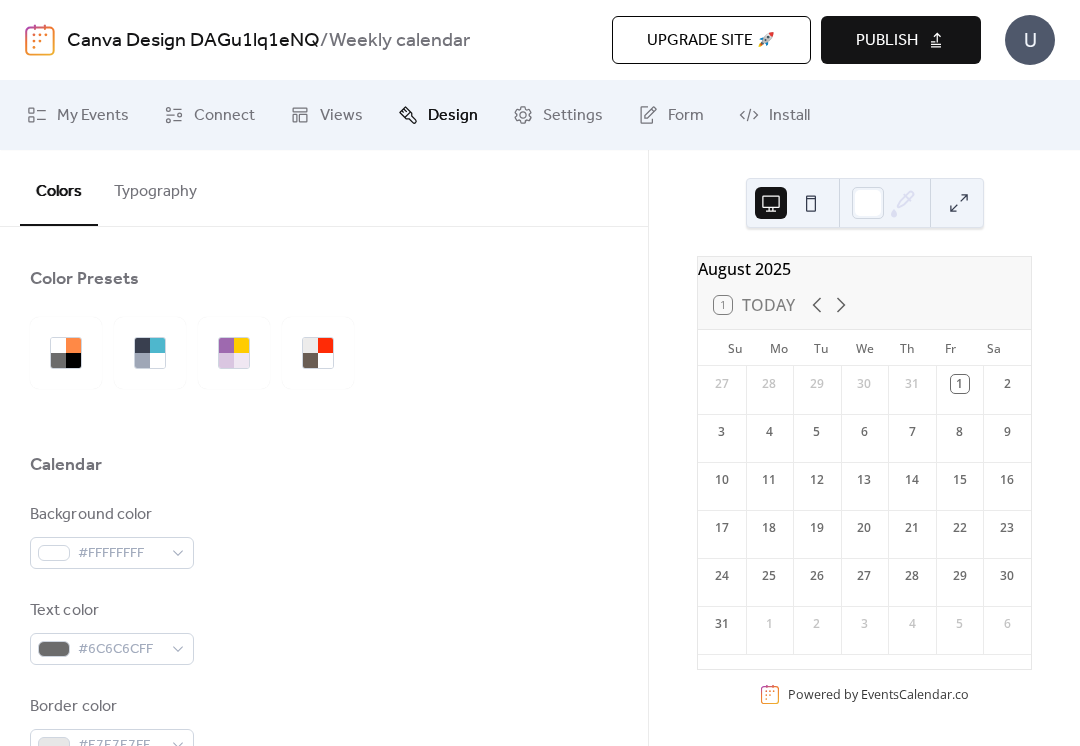 click on "Views" at bounding box center [341, 116] 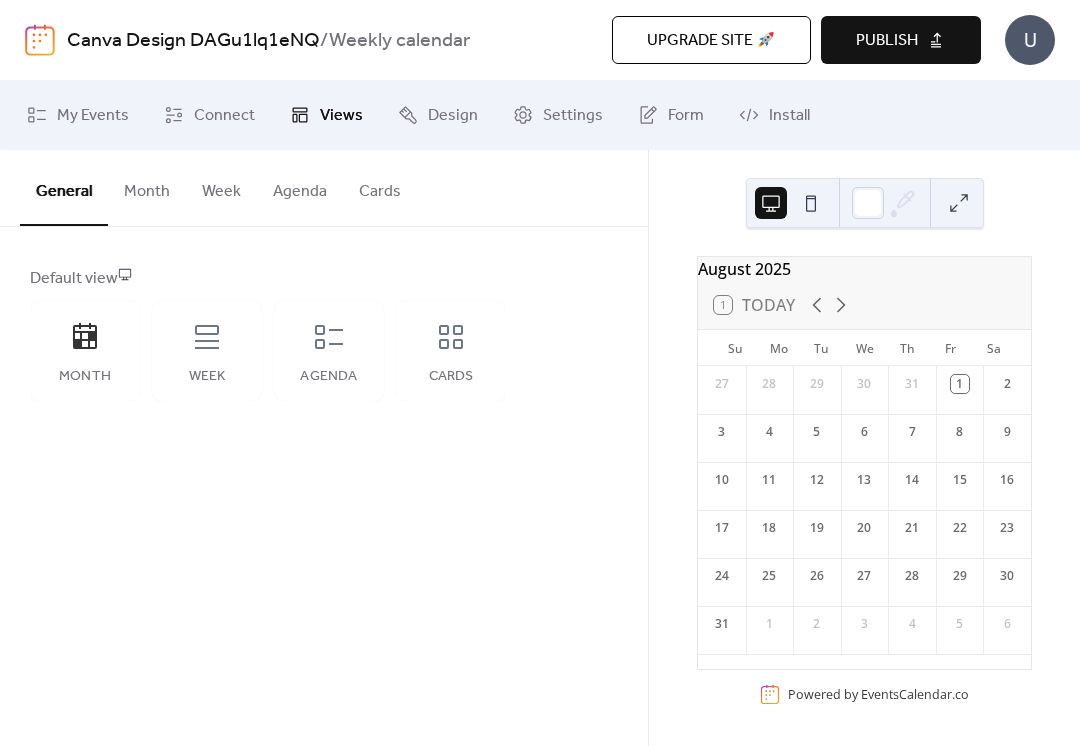 click on "Connect" at bounding box center (224, 116) 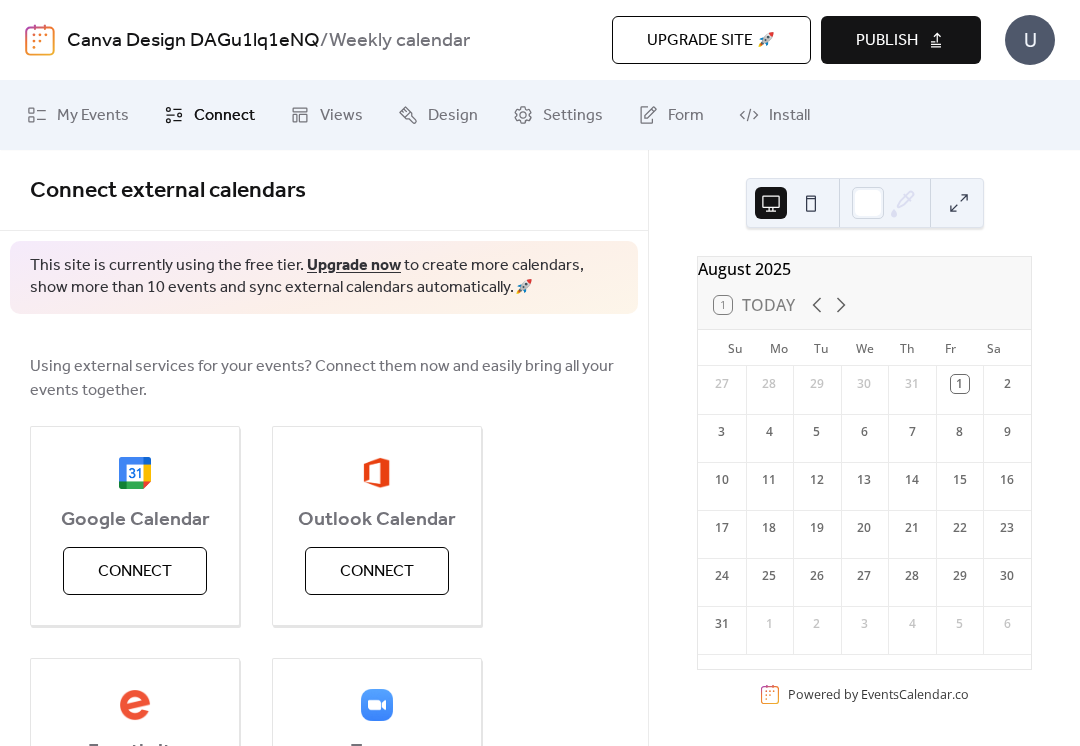 click 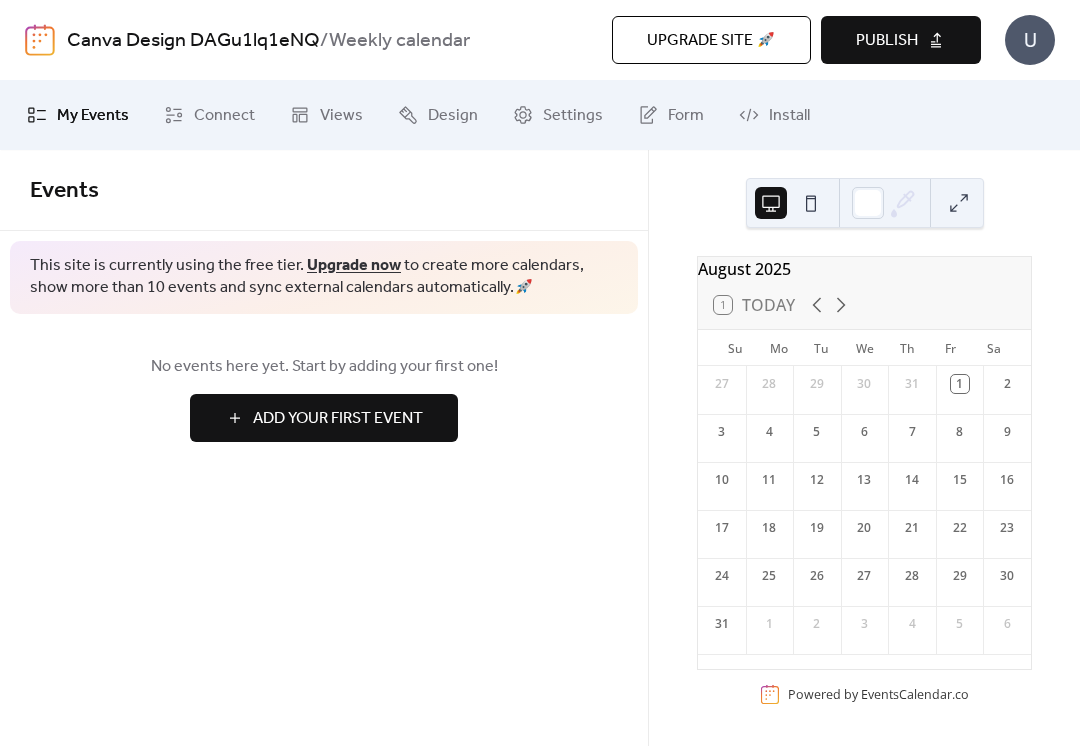 click on "U" at bounding box center (1030, 40) 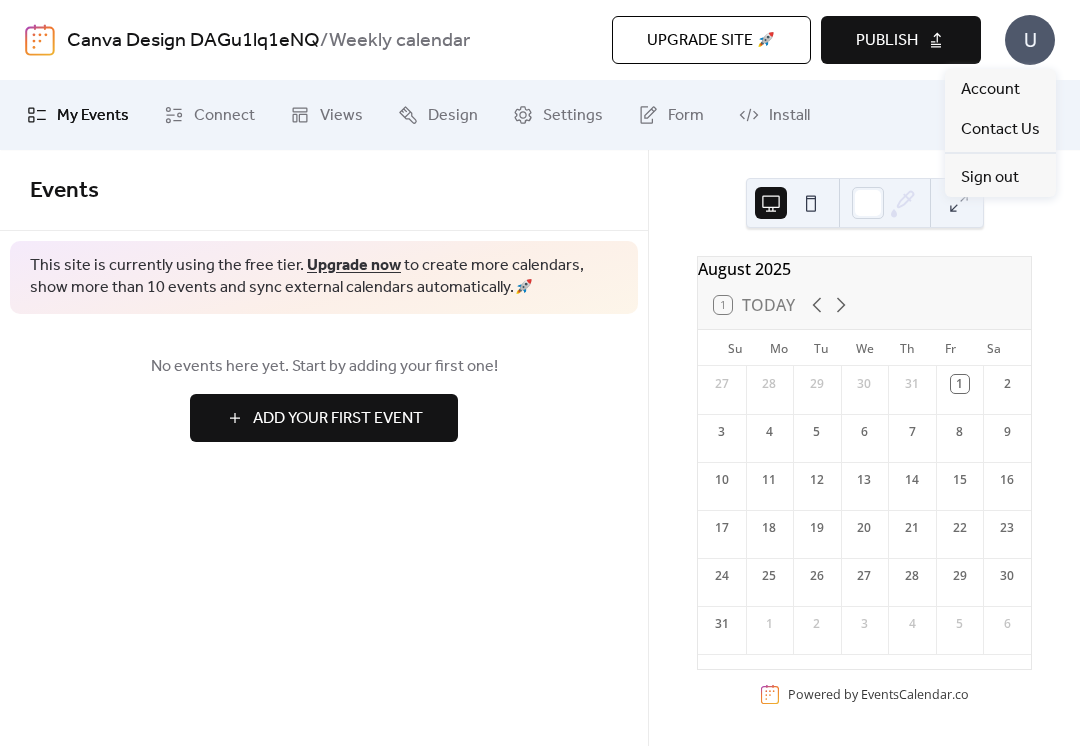click on "U" at bounding box center (1030, 40) 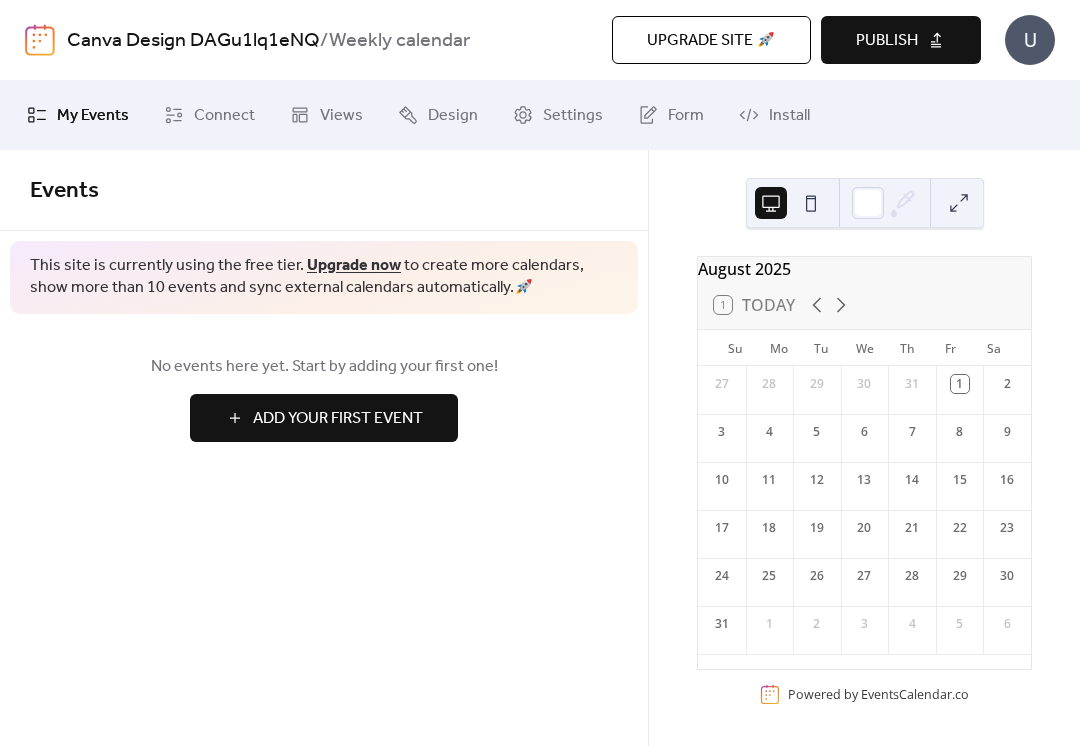 click on "U" at bounding box center (1030, 40) 